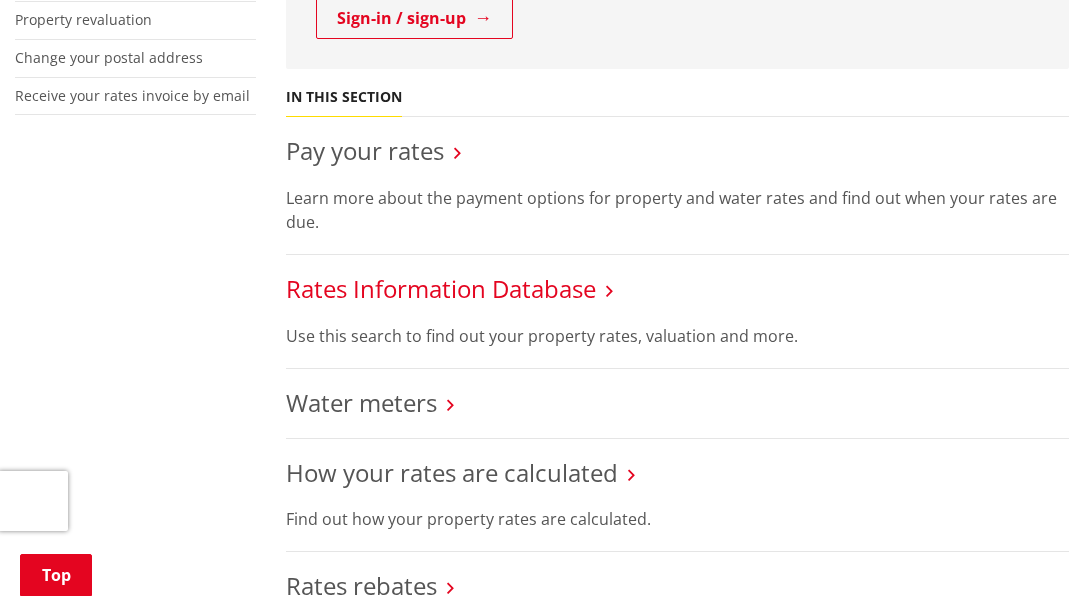 scroll, scrollTop: 700, scrollLeft: 0, axis: vertical 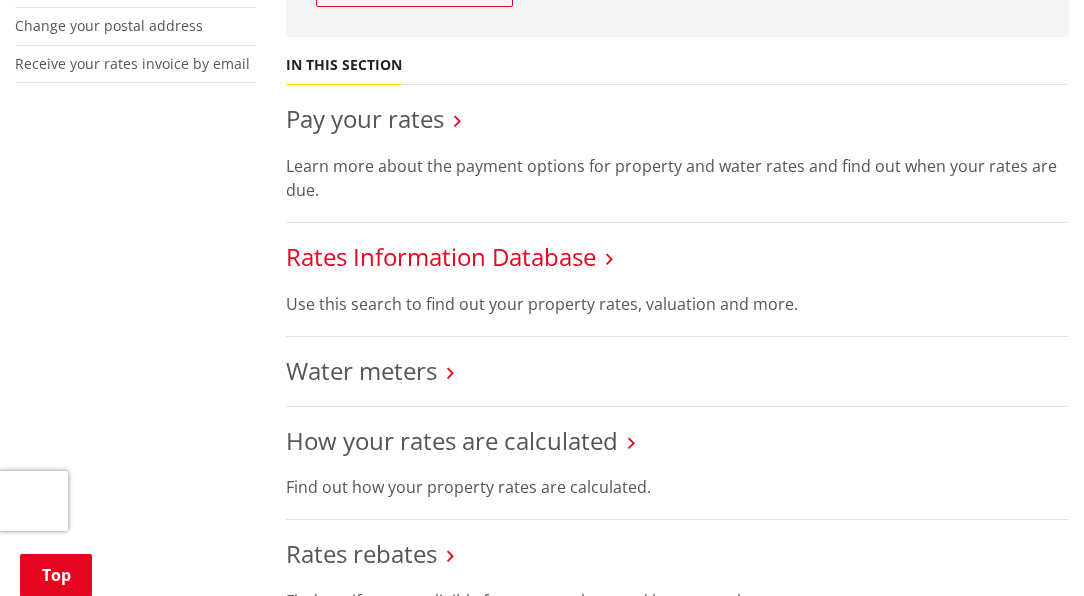 click on "Rates Information Database" at bounding box center [441, 256] 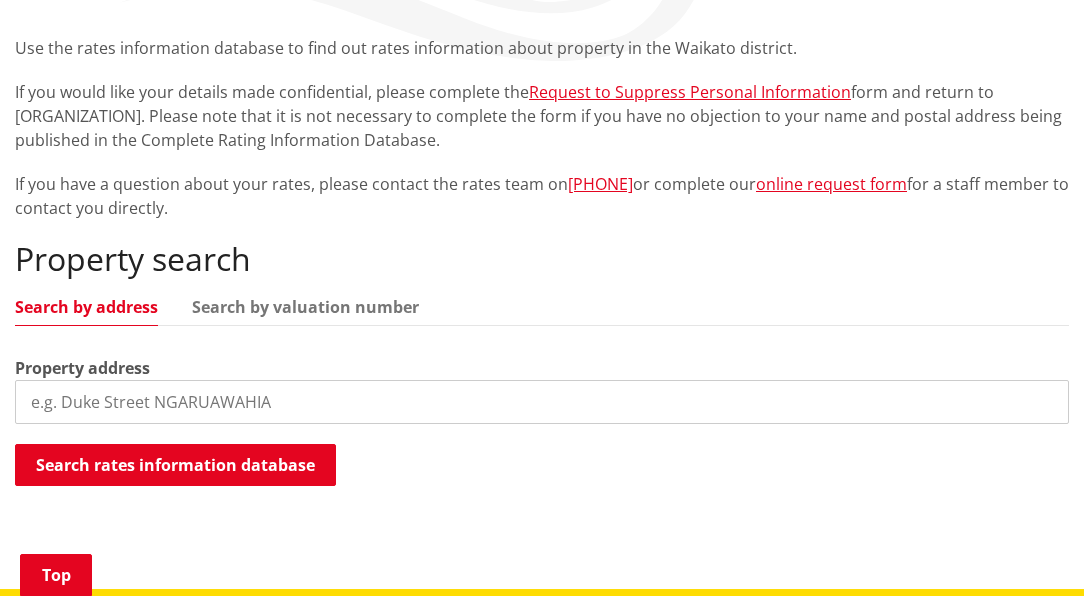 scroll, scrollTop: 400, scrollLeft: 0, axis: vertical 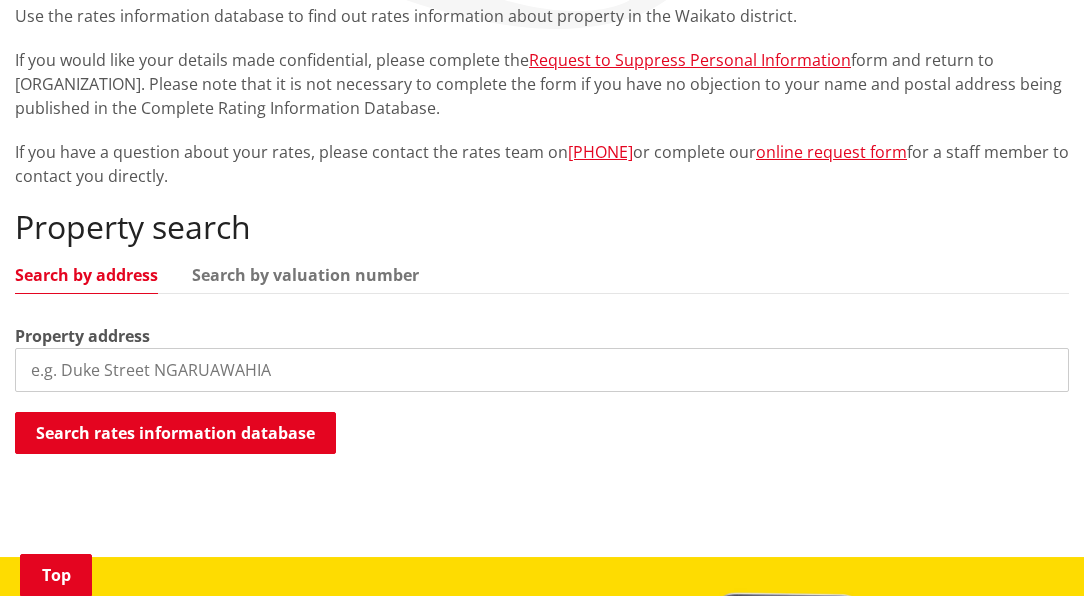 click at bounding box center [542, 370] 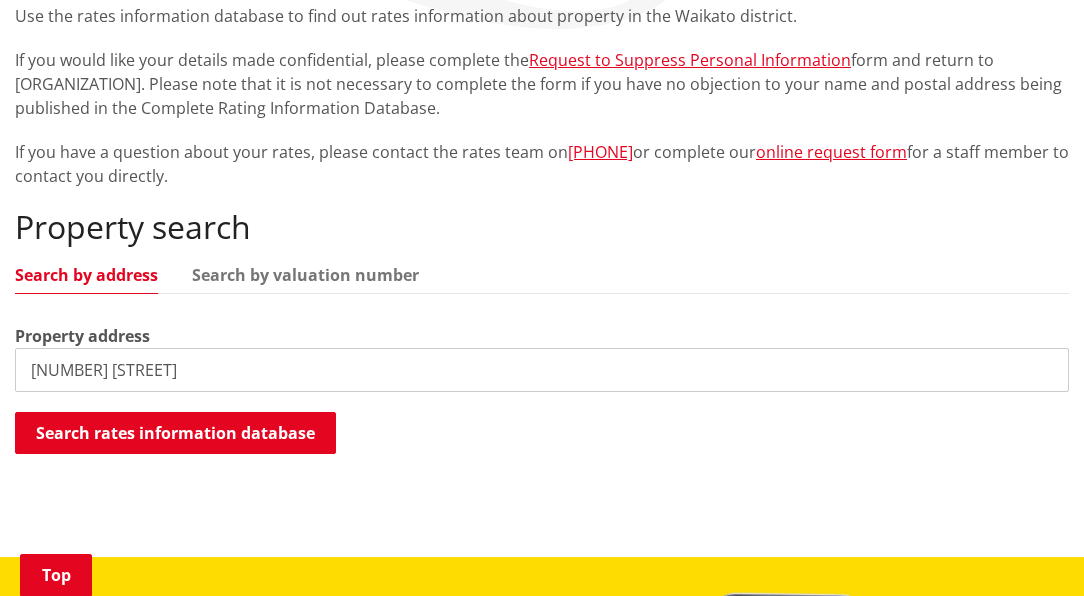type on "5 Thomas Street" 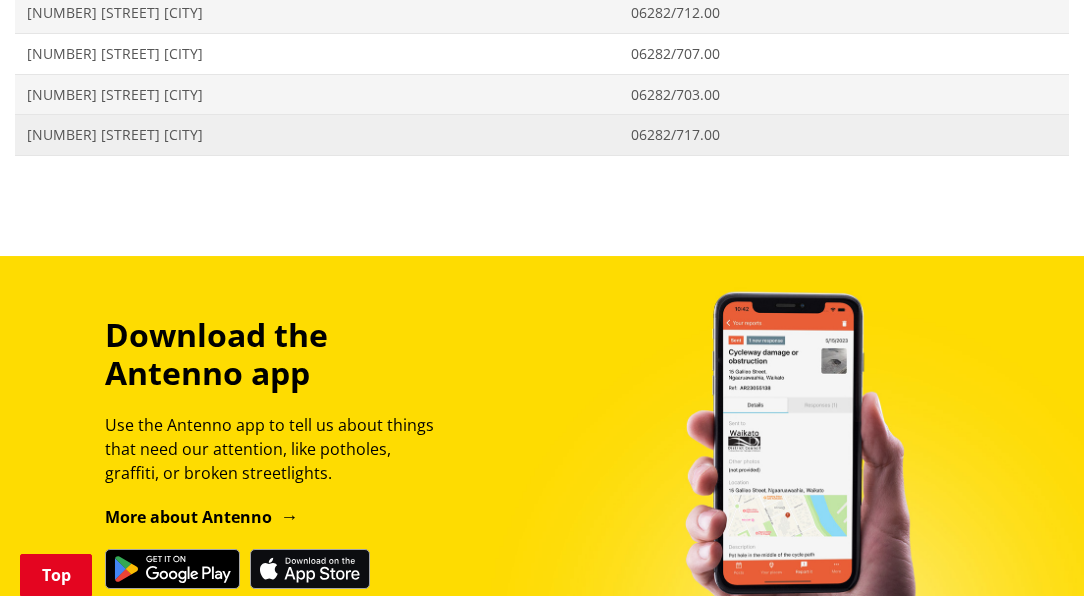 scroll, scrollTop: 900, scrollLeft: 0, axis: vertical 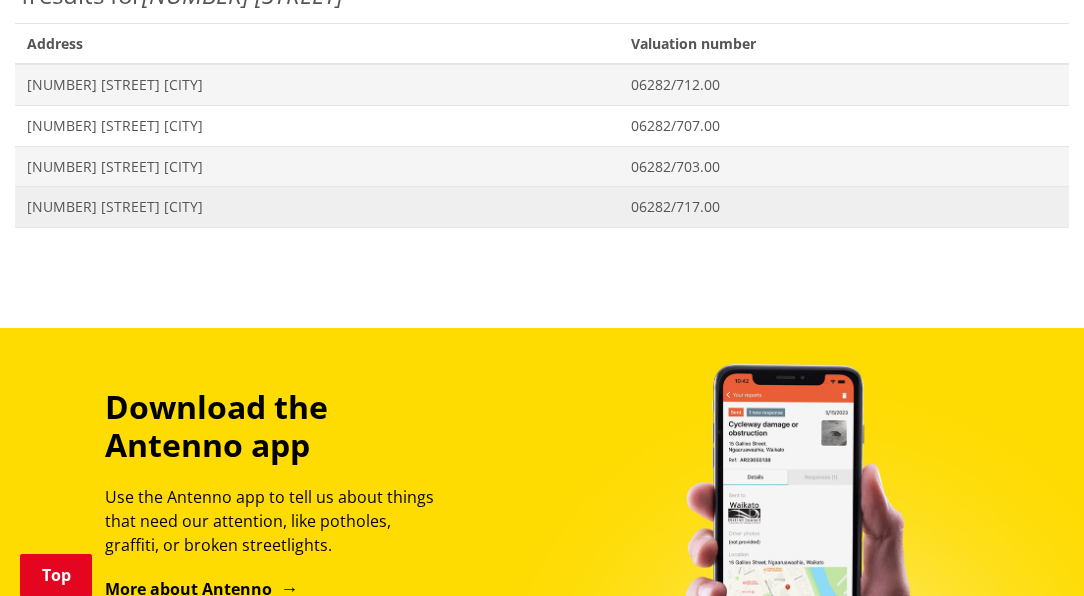 click on "5 [STREET] [CITY]" at bounding box center (317, 207) 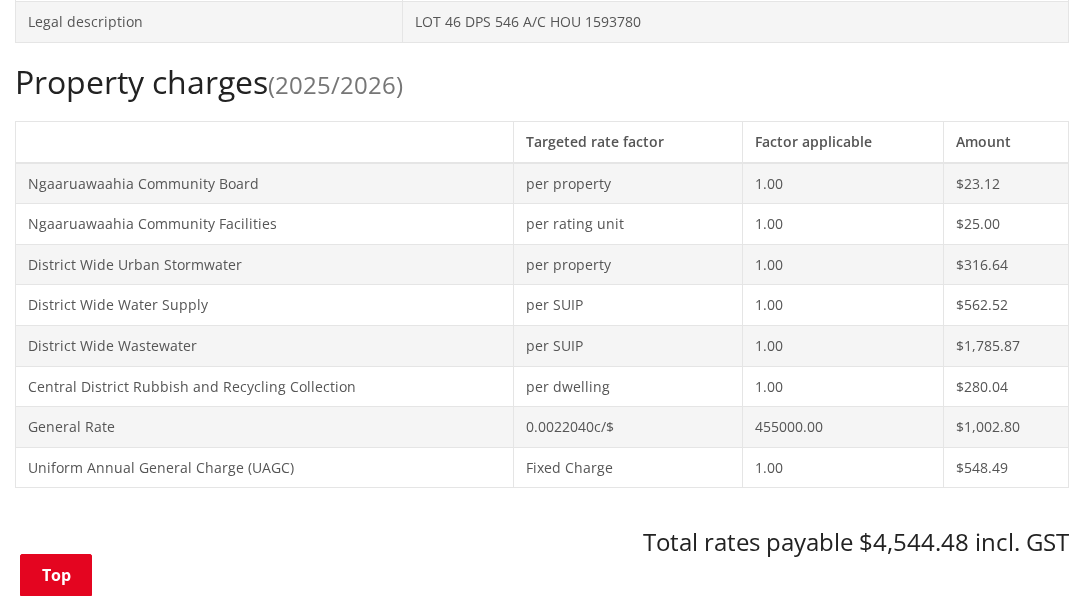 scroll, scrollTop: 700, scrollLeft: 0, axis: vertical 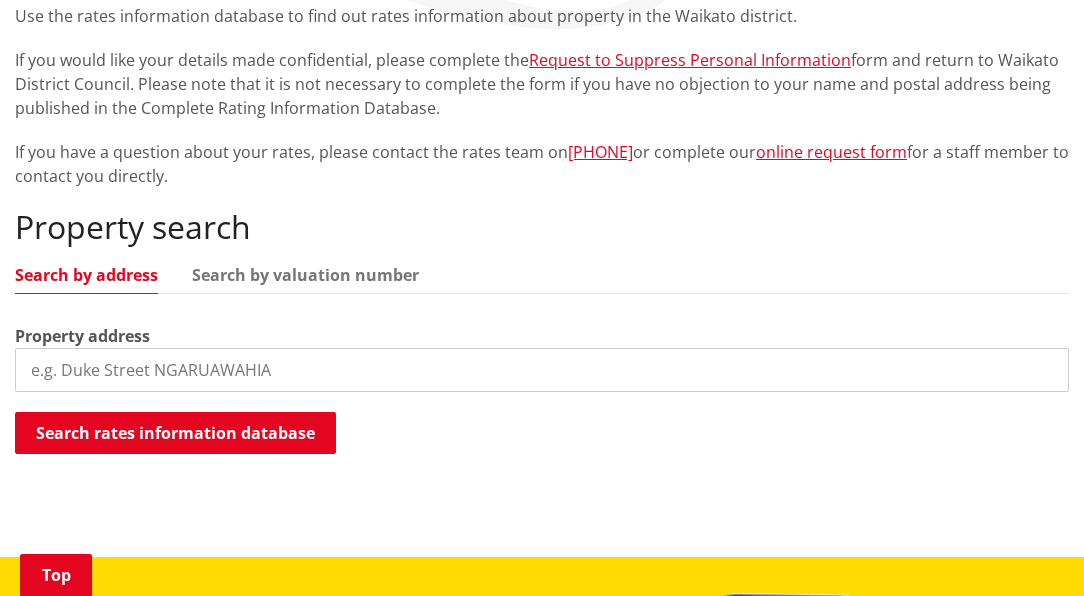 click at bounding box center [542, 370] 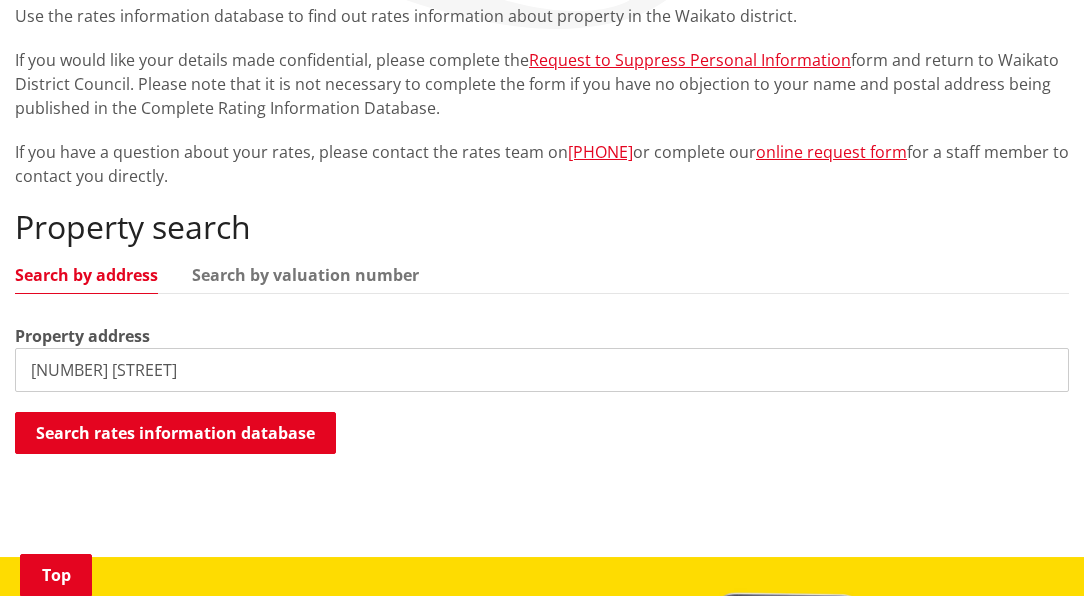type on "[NUMBER] [STREET]" 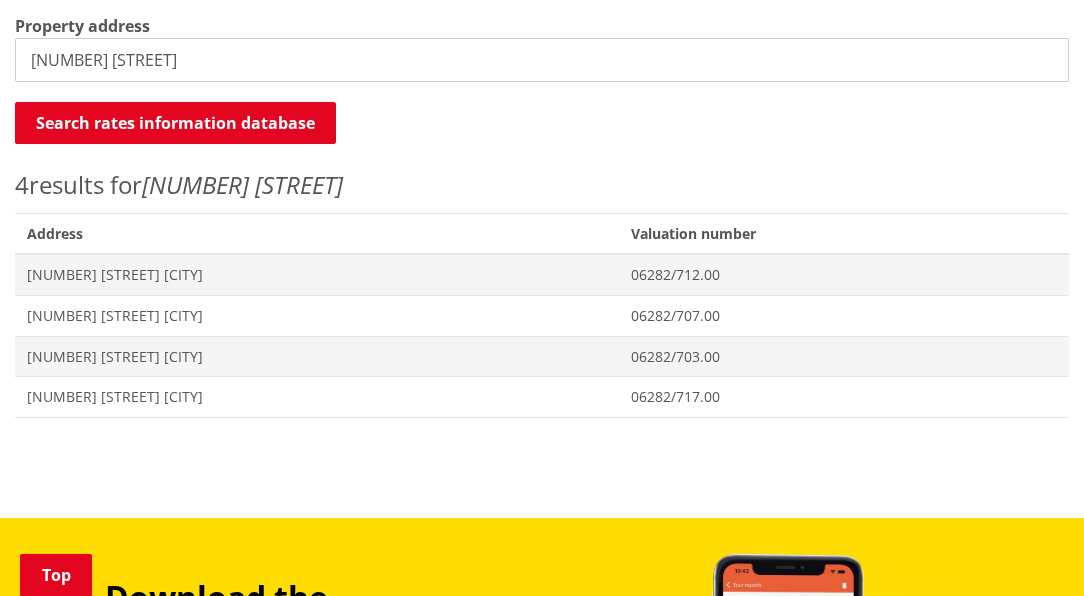 scroll, scrollTop: 900, scrollLeft: 0, axis: vertical 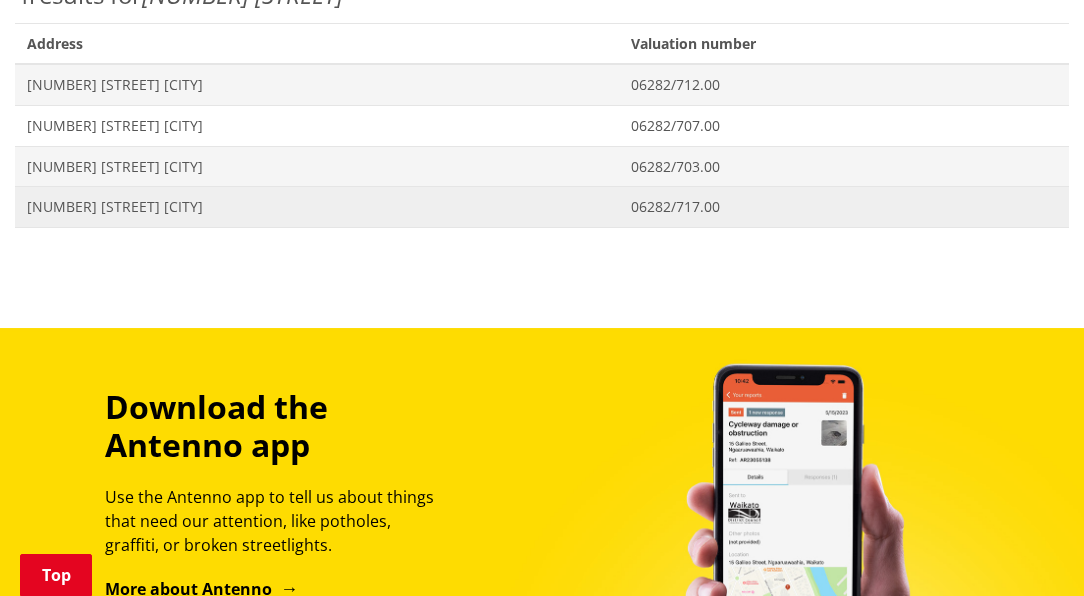 click on "[NUMBER] [STREET] [CITY]" at bounding box center [317, 207] 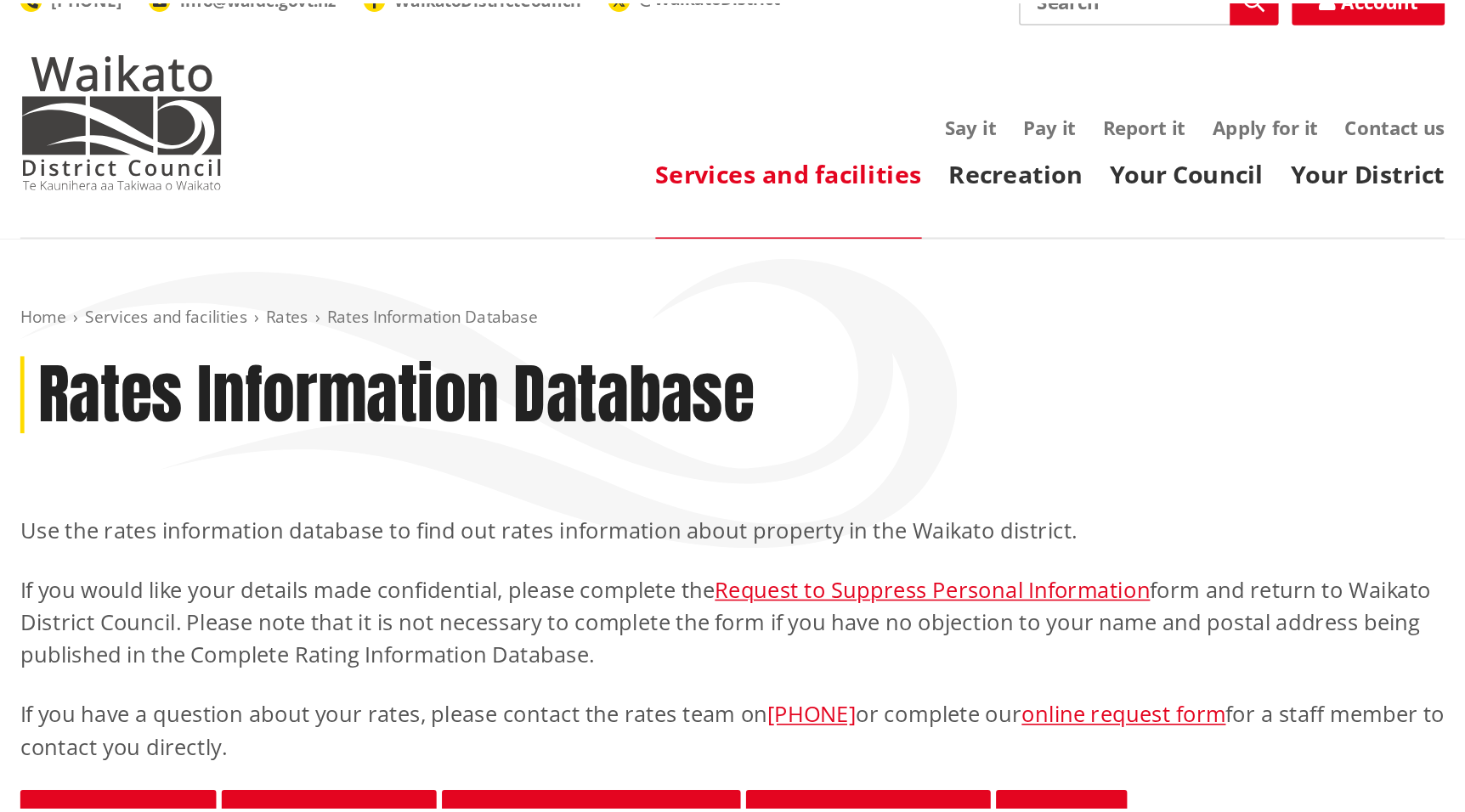 scroll, scrollTop: 0, scrollLeft: 0, axis: both 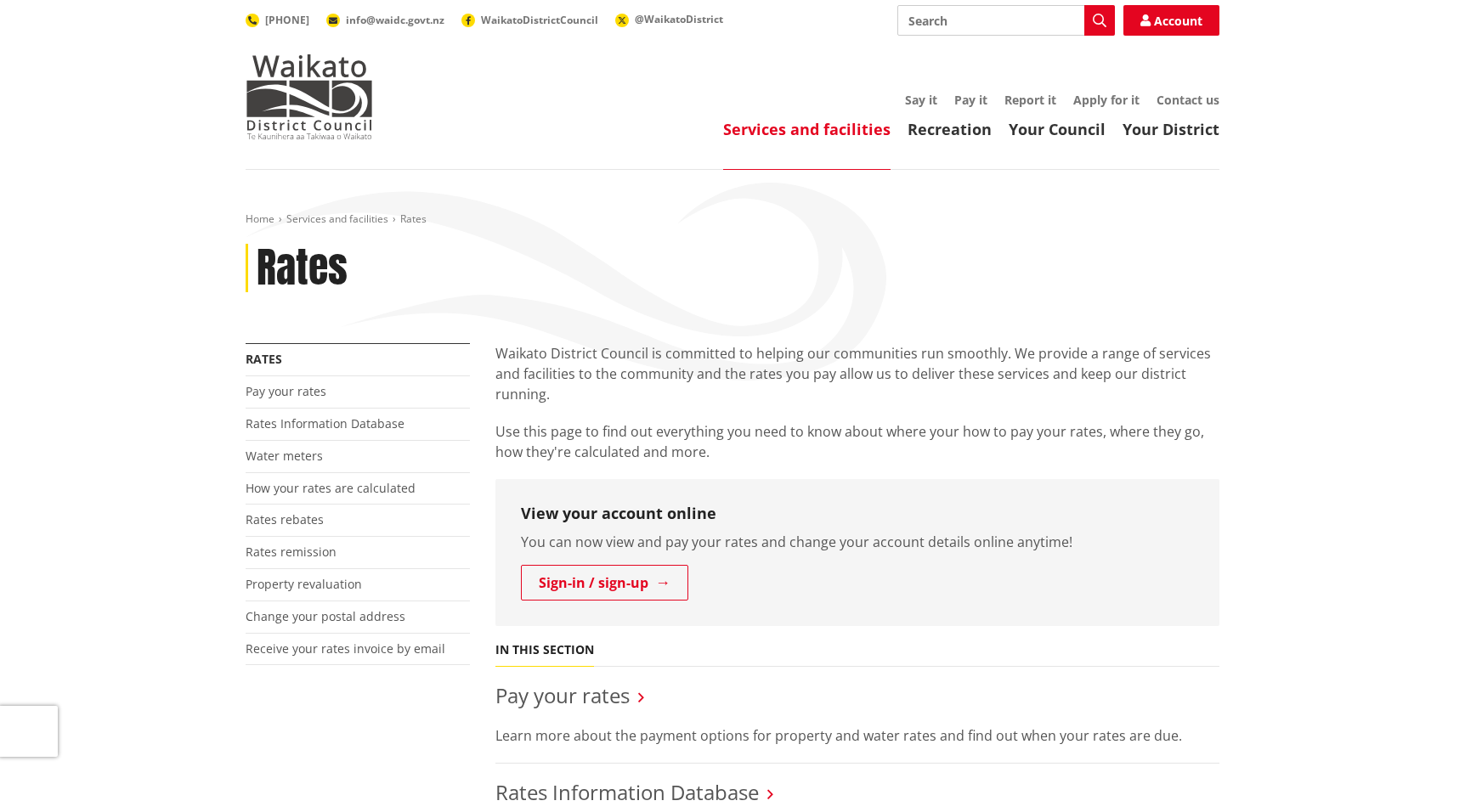 click on "Search" at bounding box center (1006, 20) 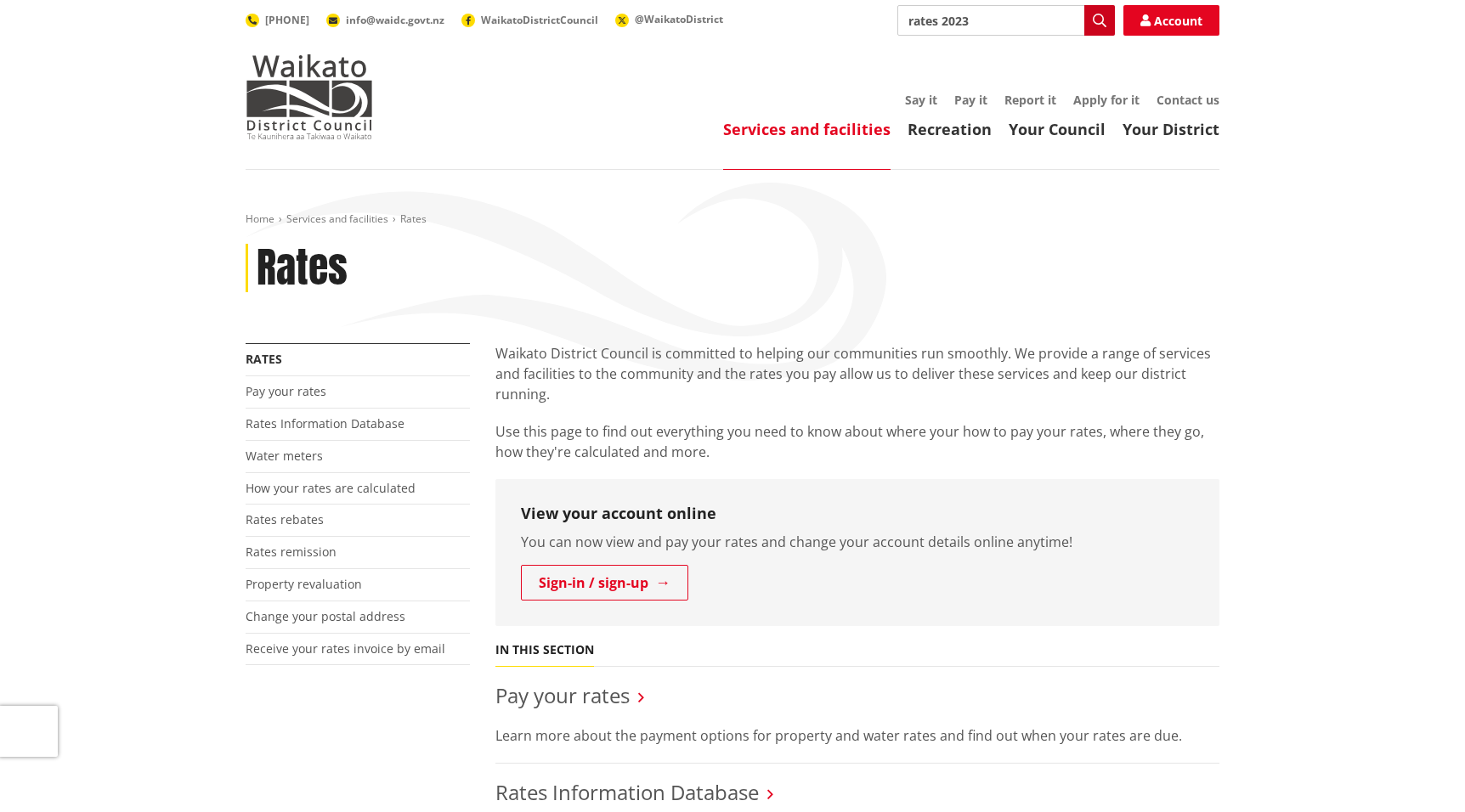 type on "rates 2023" 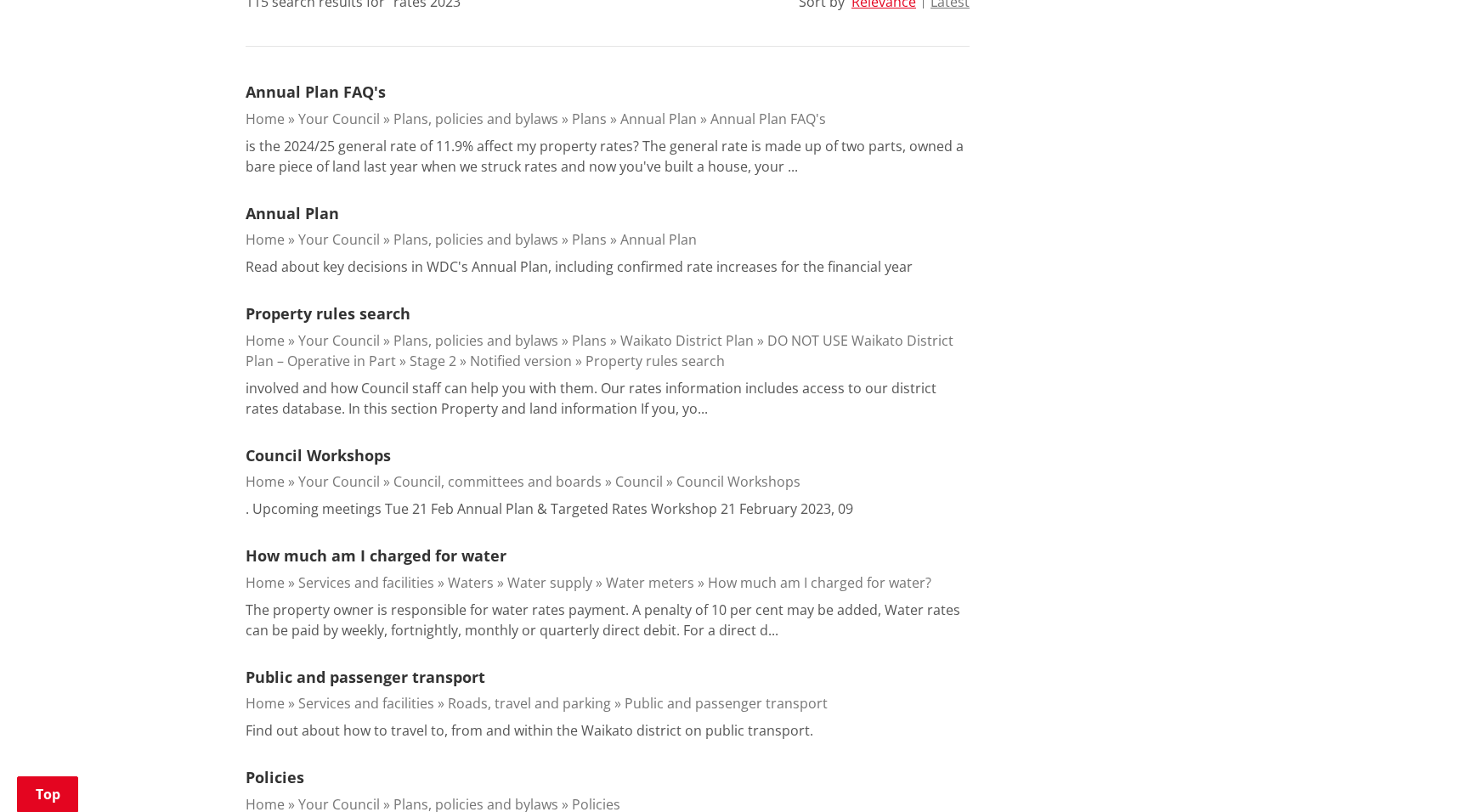 scroll, scrollTop: 510, scrollLeft: 0, axis: vertical 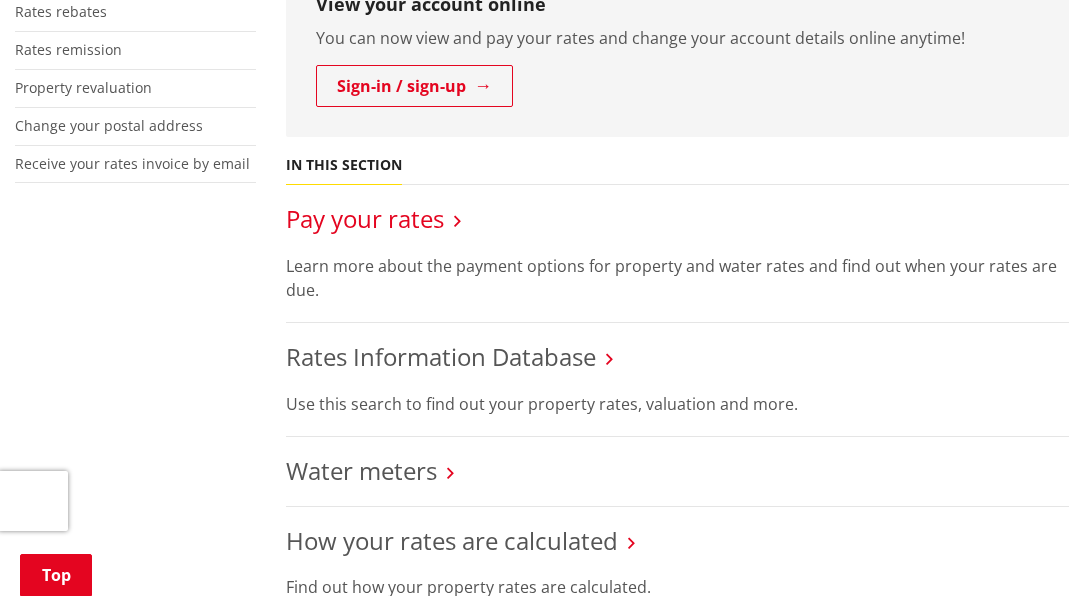 click on "Pay your rates" at bounding box center (365, 218) 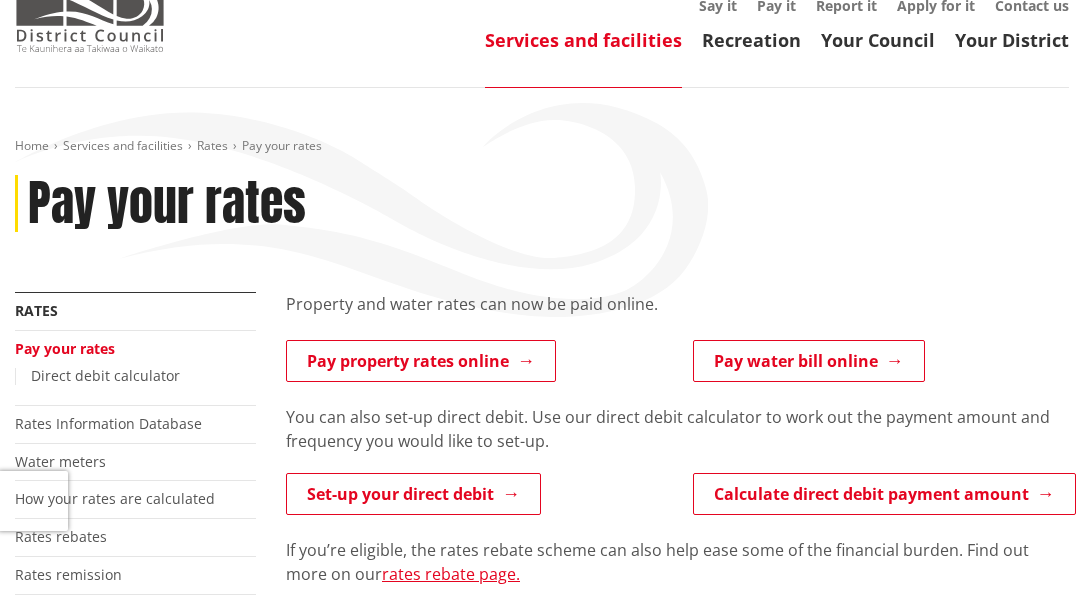 scroll, scrollTop: 100, scrollLeft: 0, axis: vertical 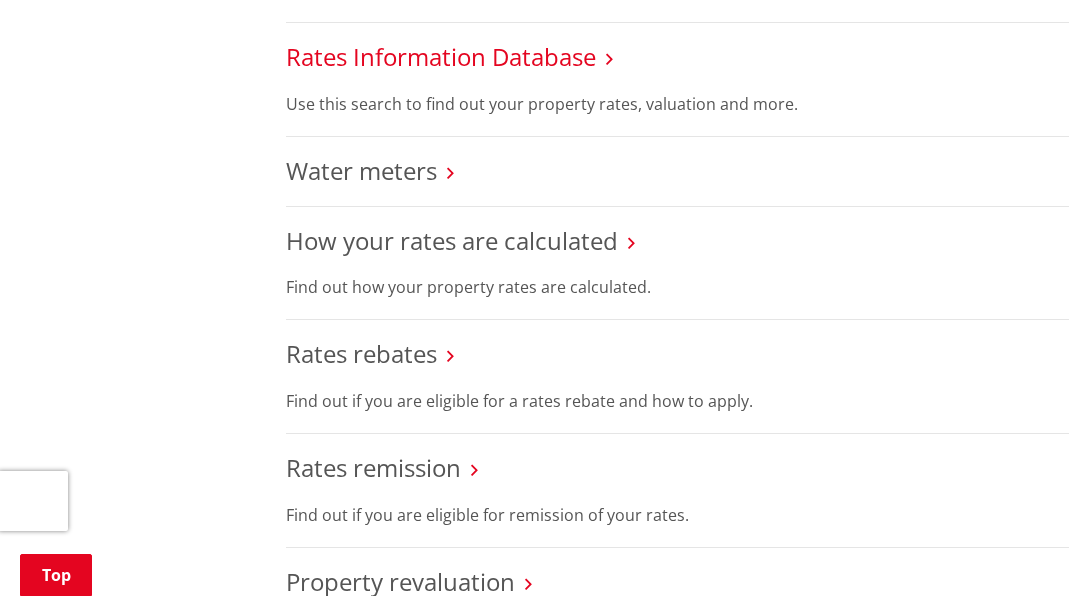 click on "Rates Information Database" at bounding box center [441, 56] 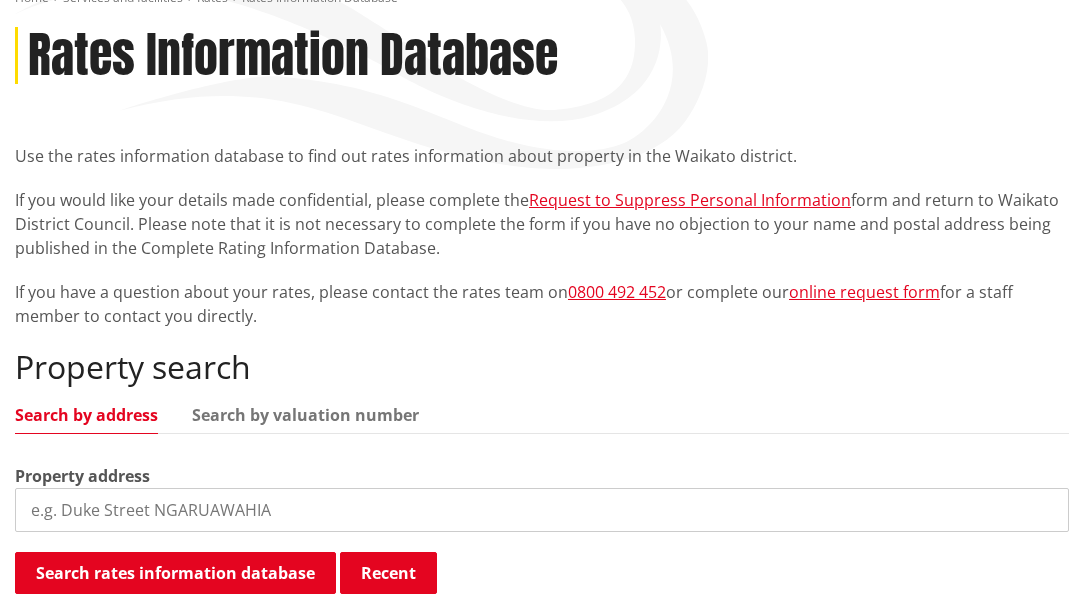 scroll, scrollTop: 500, scrollLeft: 0, axis: vertical 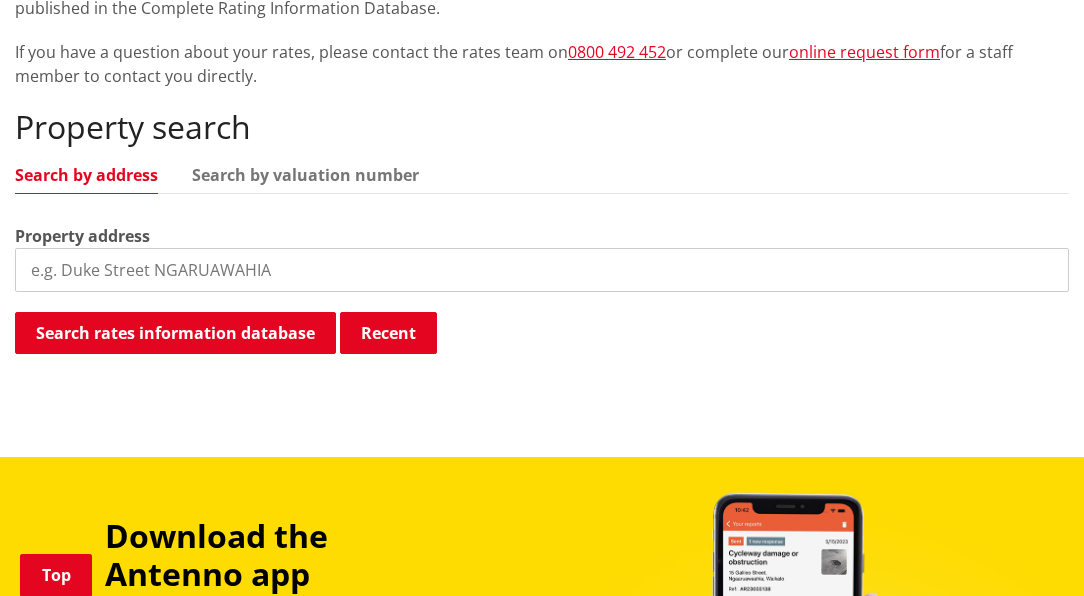 click at bounding box center [542, 270] 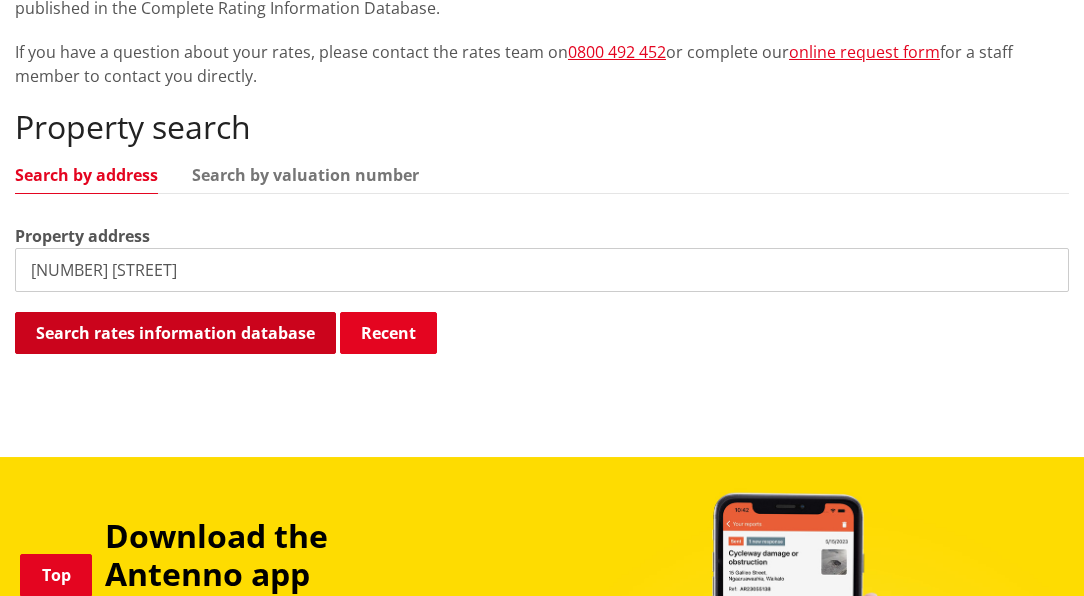 type on "5 Thomas Street" 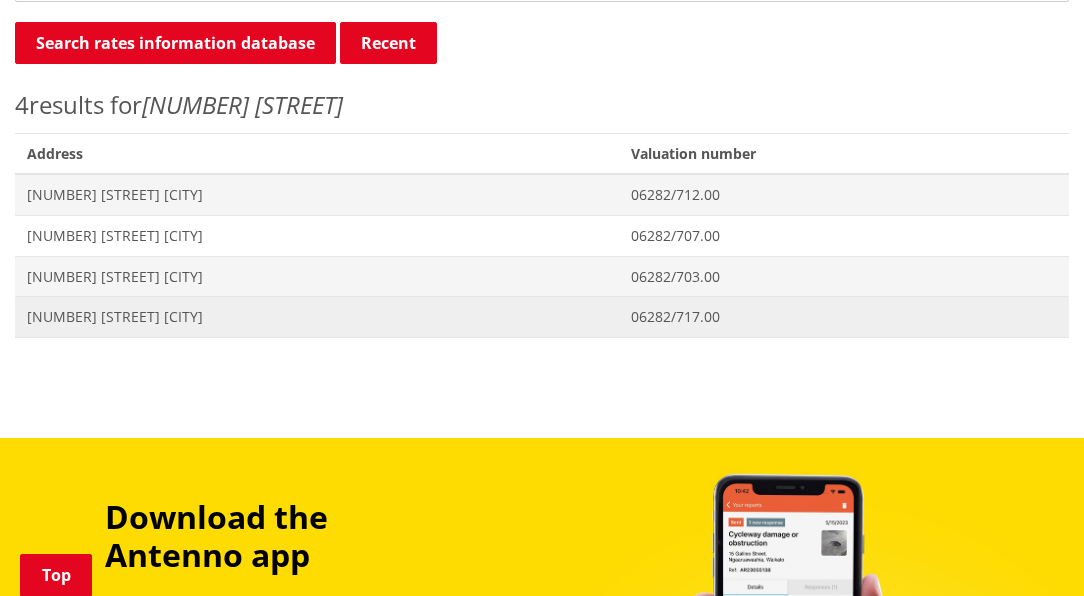 scroll, scrollTop: 800, scrollLeft: 0, axis: vertical 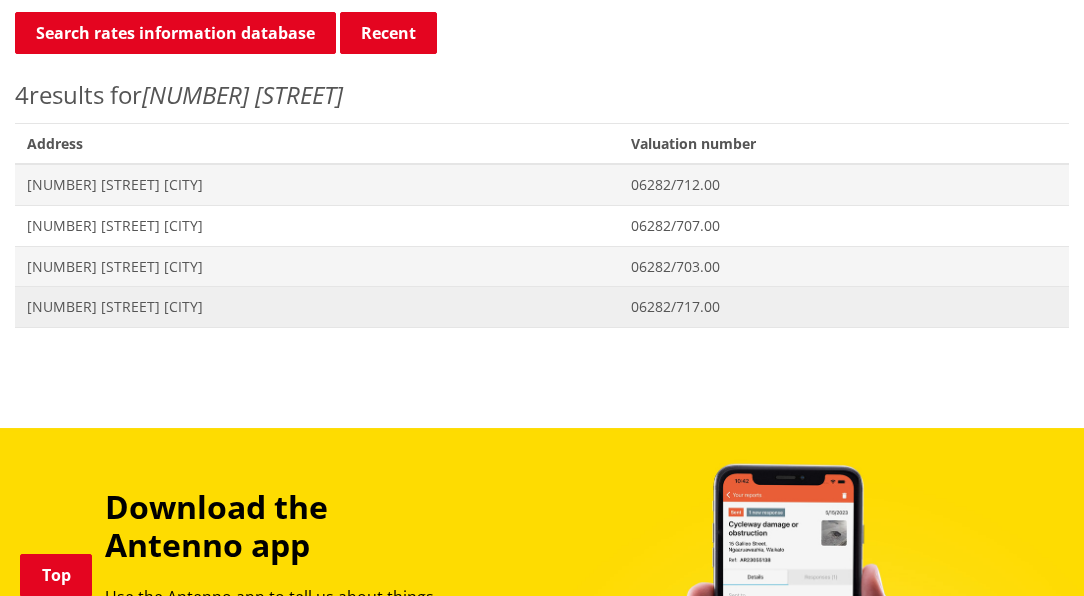 click on "5 [STREET] [CITY]" at bounding box center [317, 307] 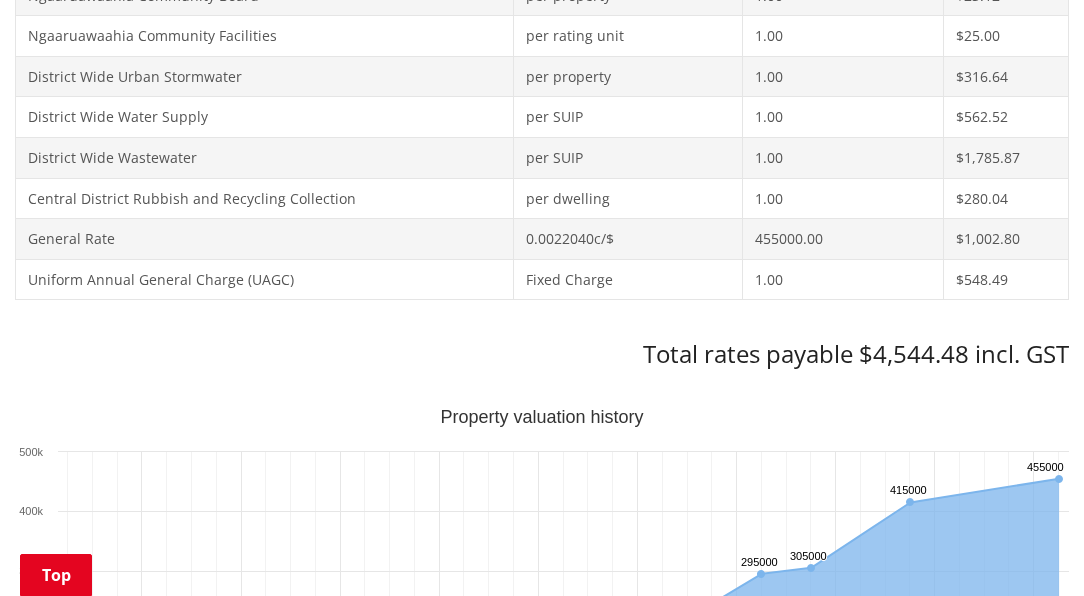 scroll, scrollTop: 800, scrollLeft: 0, axis: vertical 